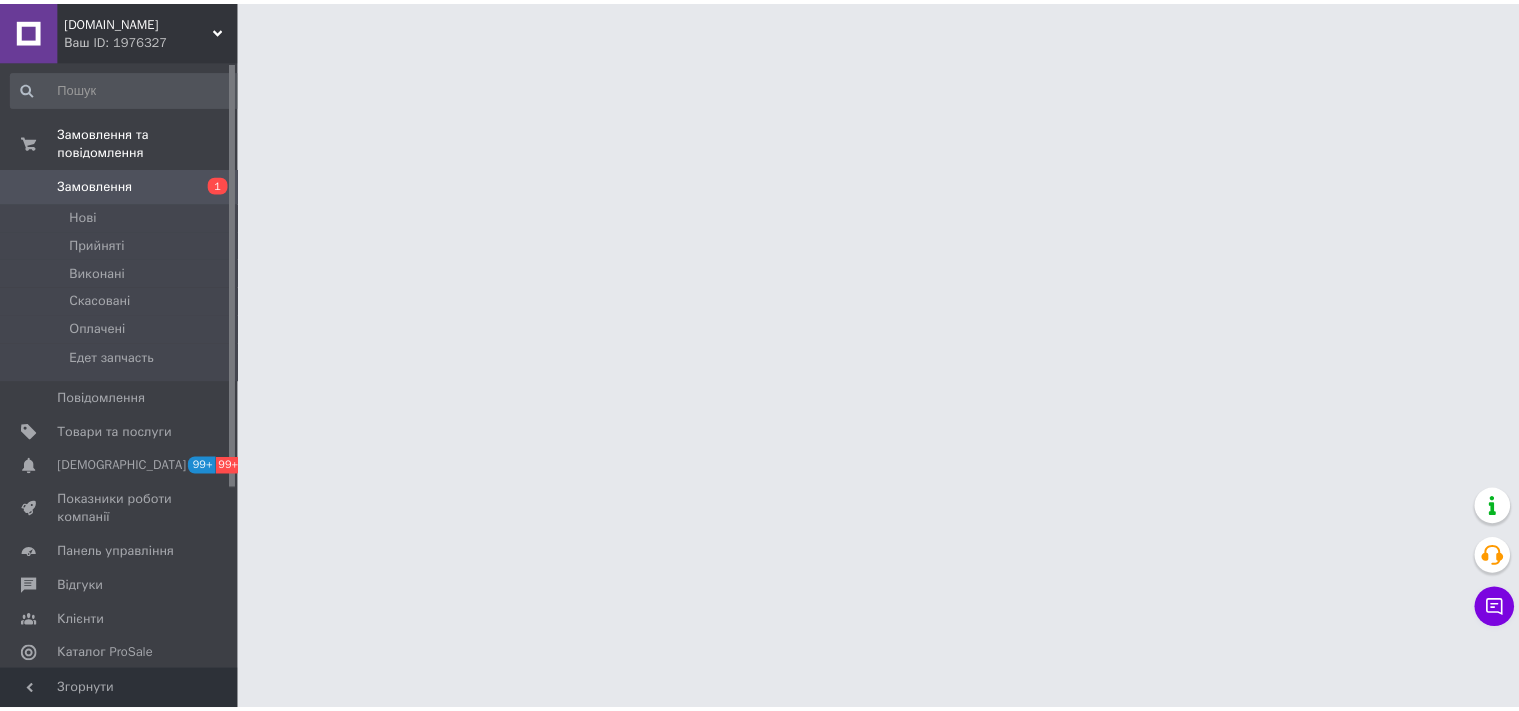 scroll, scrollTop: 0, scrollLeft: 0, axis: both 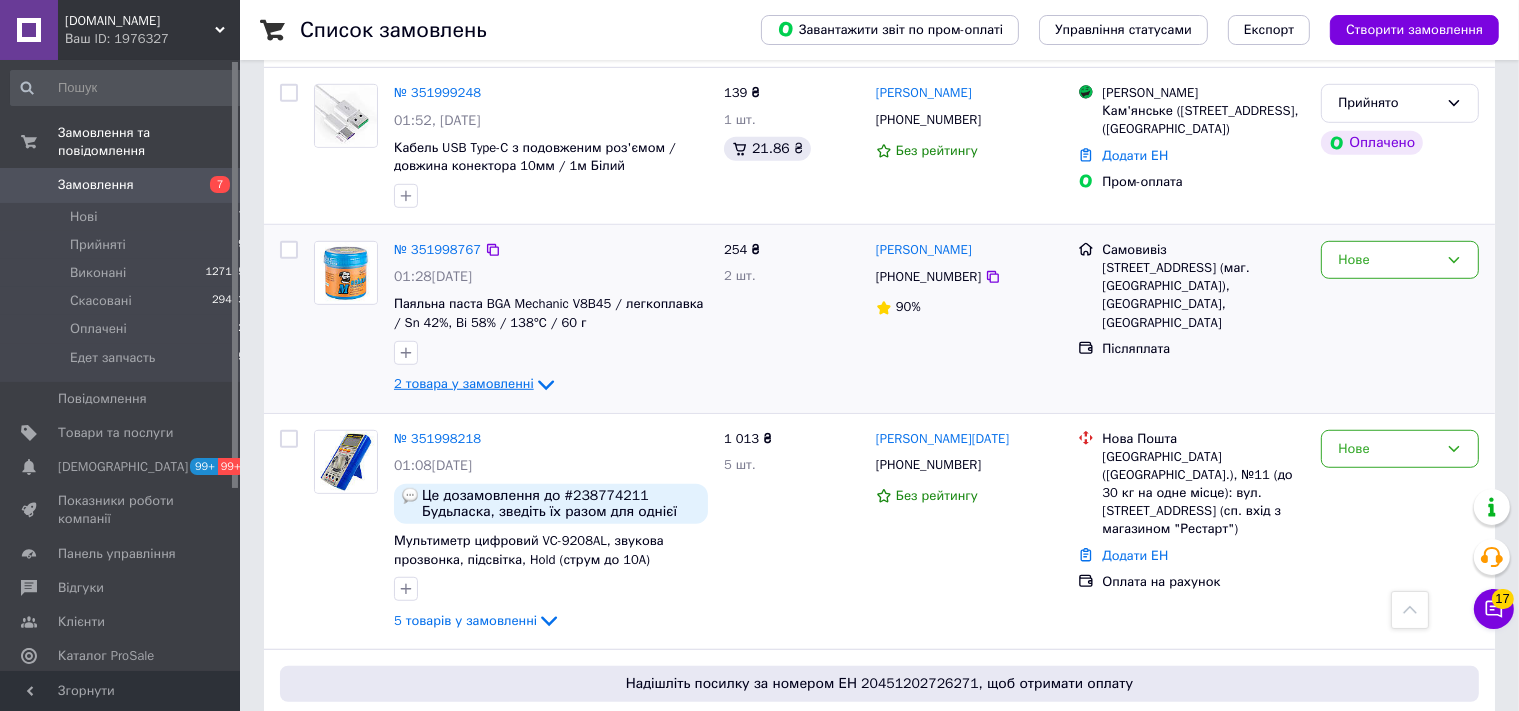 click on "2 товара у замовленні" at bounding box center (464, 383) 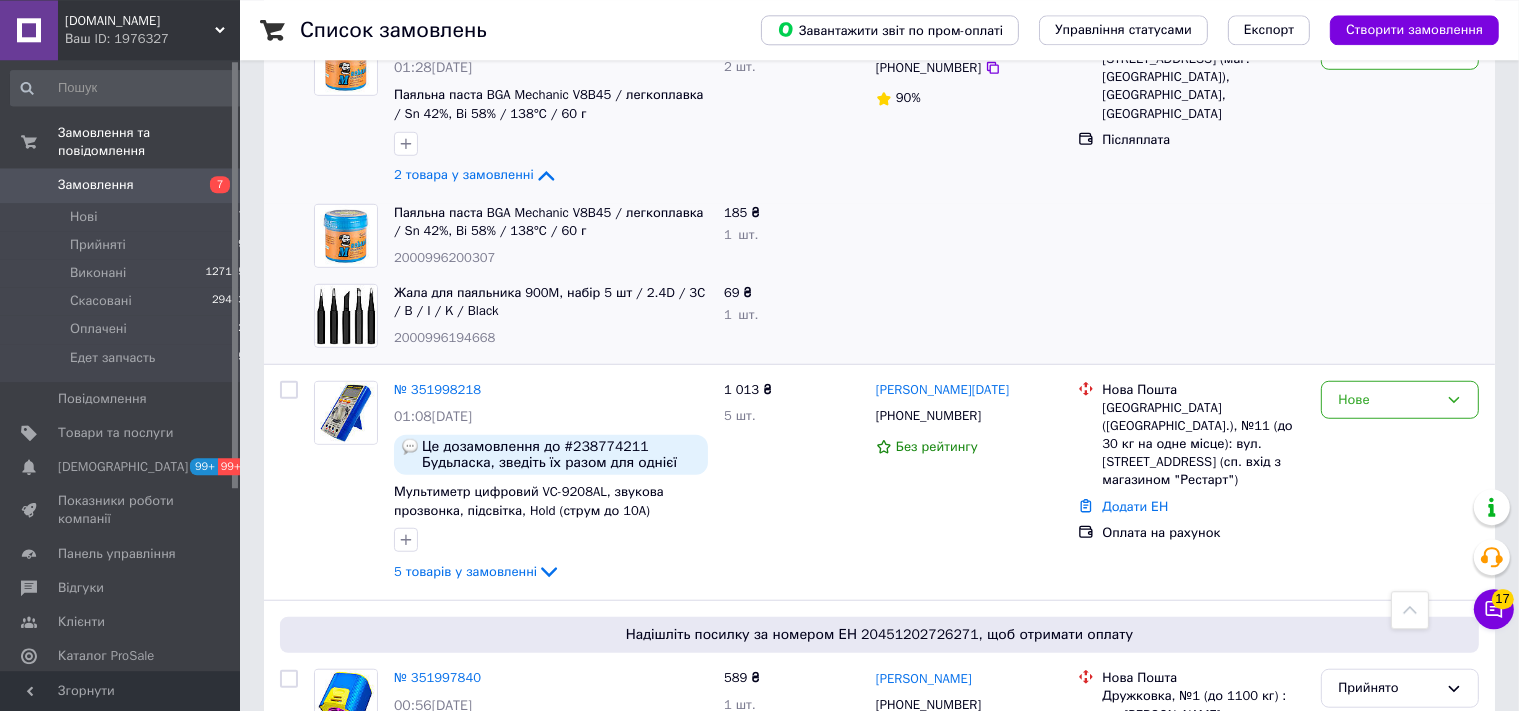 scroll, scrollTop: 1478, scrollLeft: 0, axis: vertical 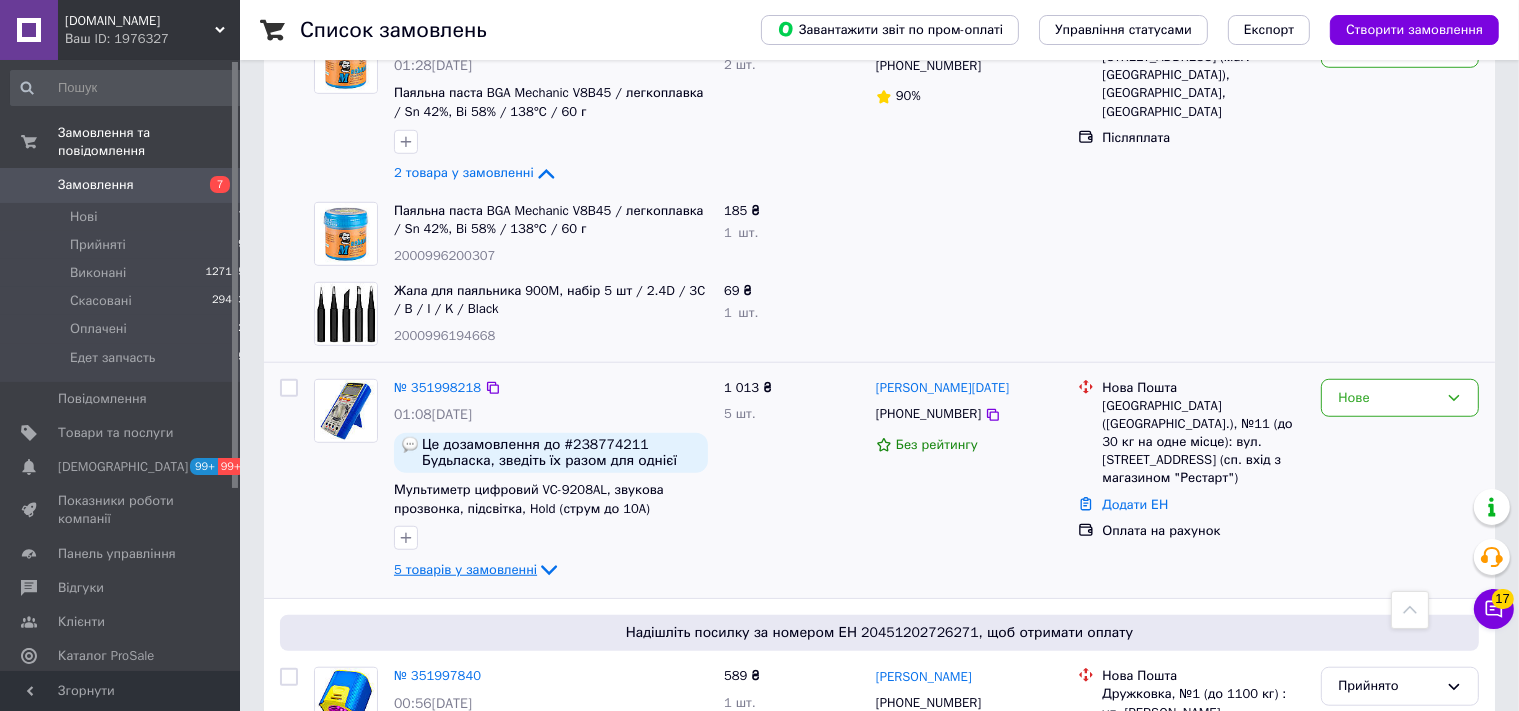 click on "5 товарів у замовленні" at bounding box center [465, 569] 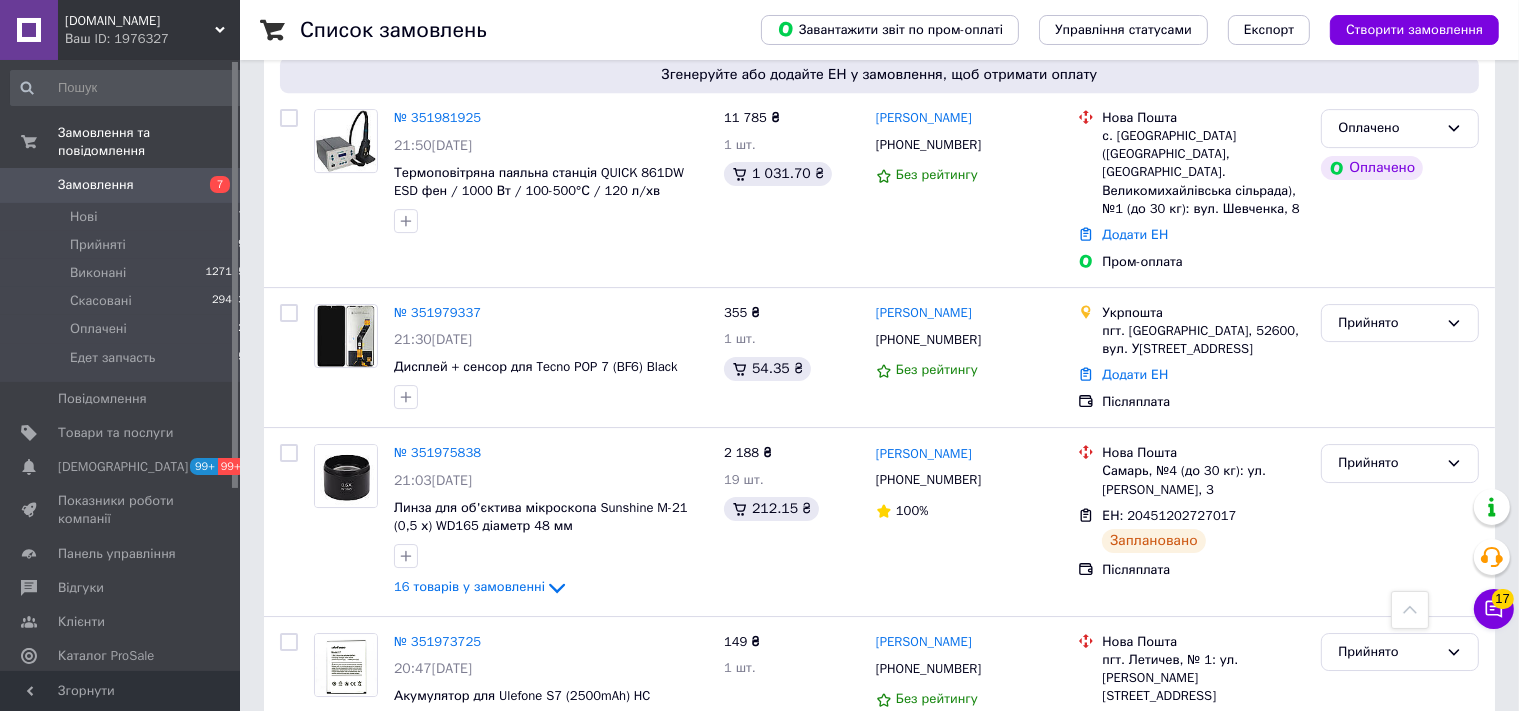 scroll, scrollTop: 6547, scrollLeft: 0, axis: vertical 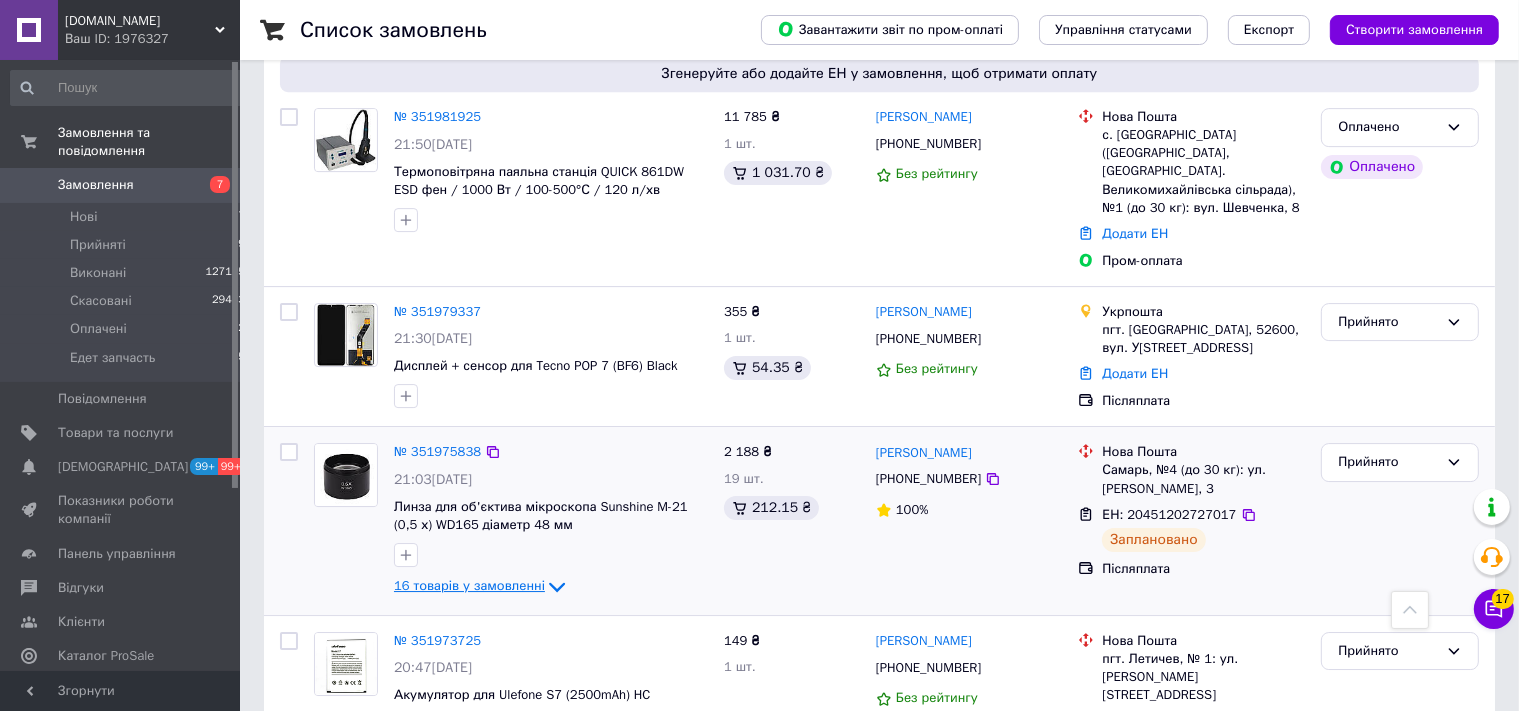 click on "16 товарів у замовленні" at bounding box center [469, 586] 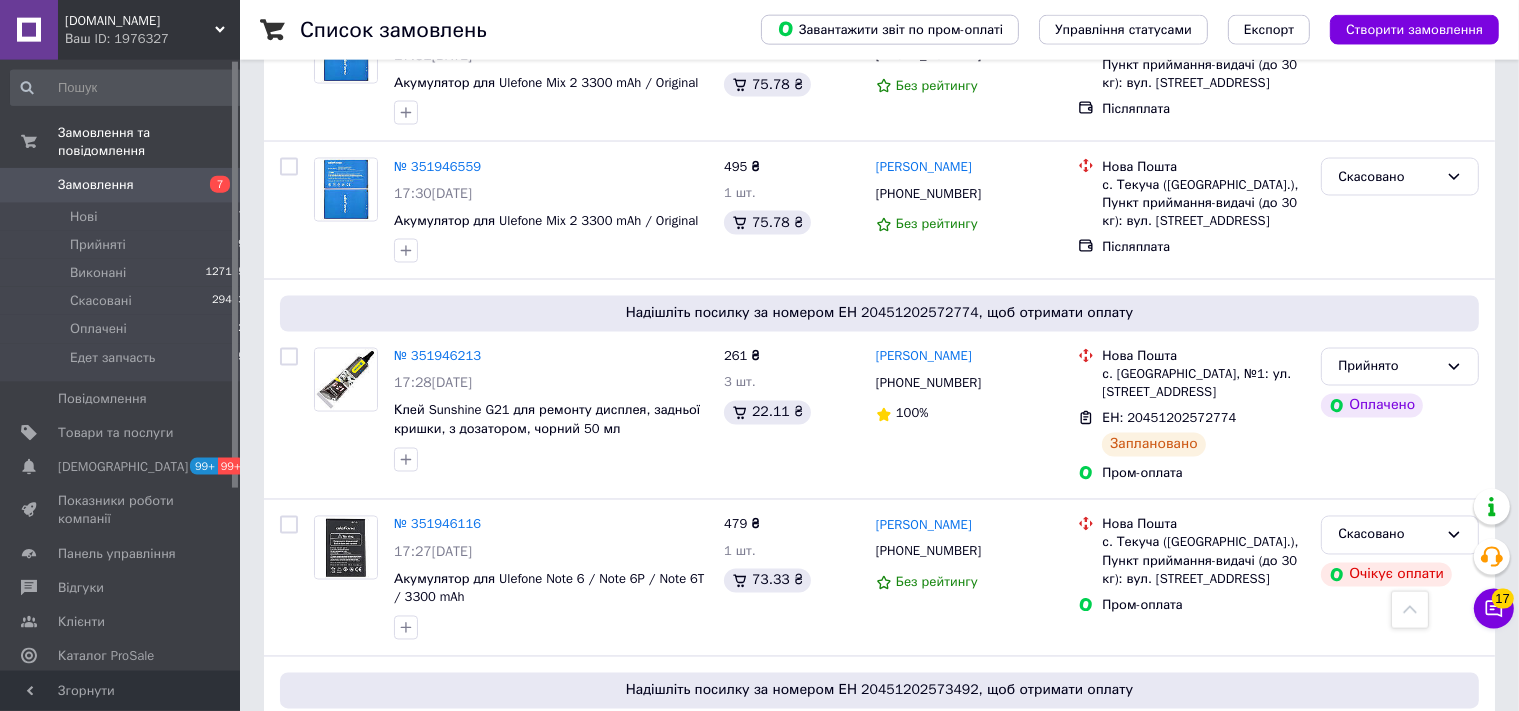 scroll, scrollTop: 11088, scrollLeft: 0, axis: vertical 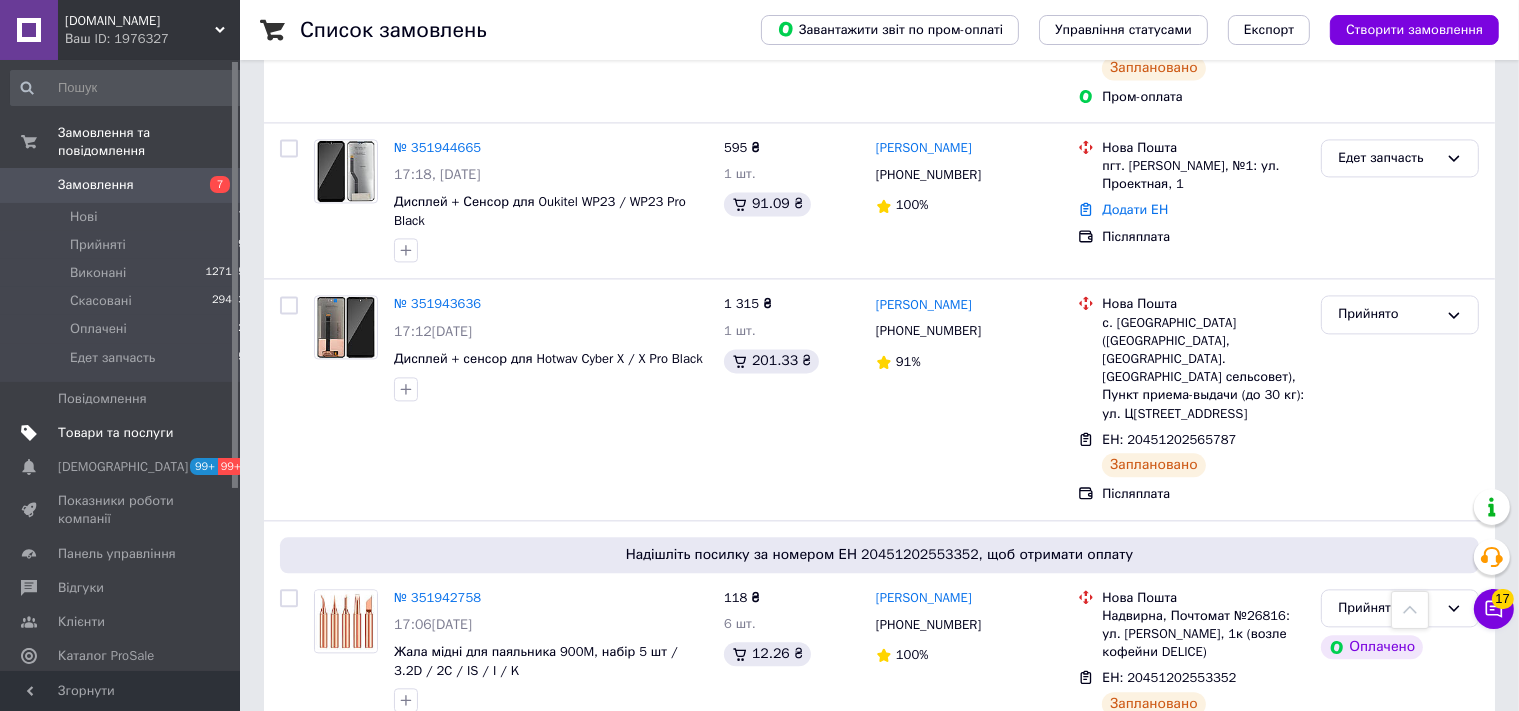 click on "Товари та послуги" at bounding box center [115, 433] 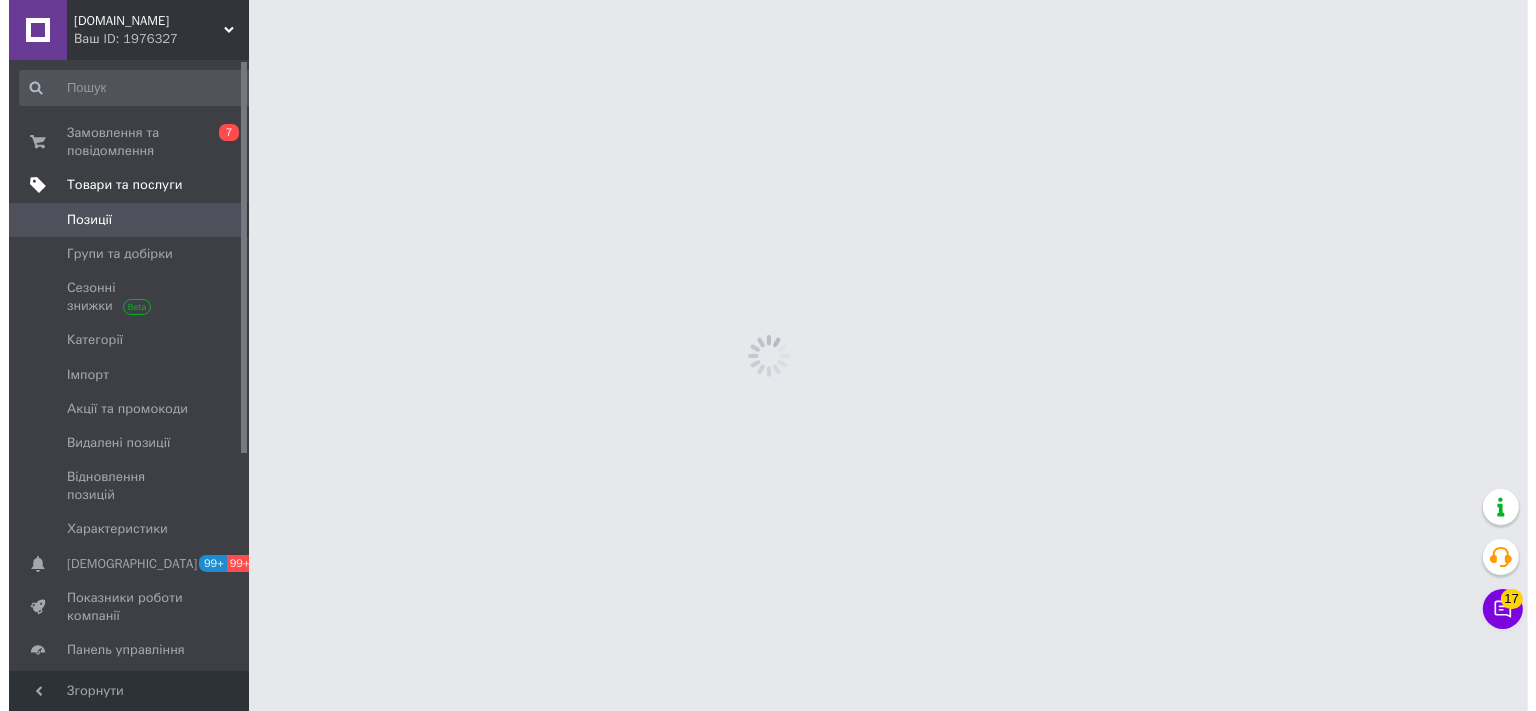 scroll, scrollTop: 0, scrollLeft: 0, axis: both 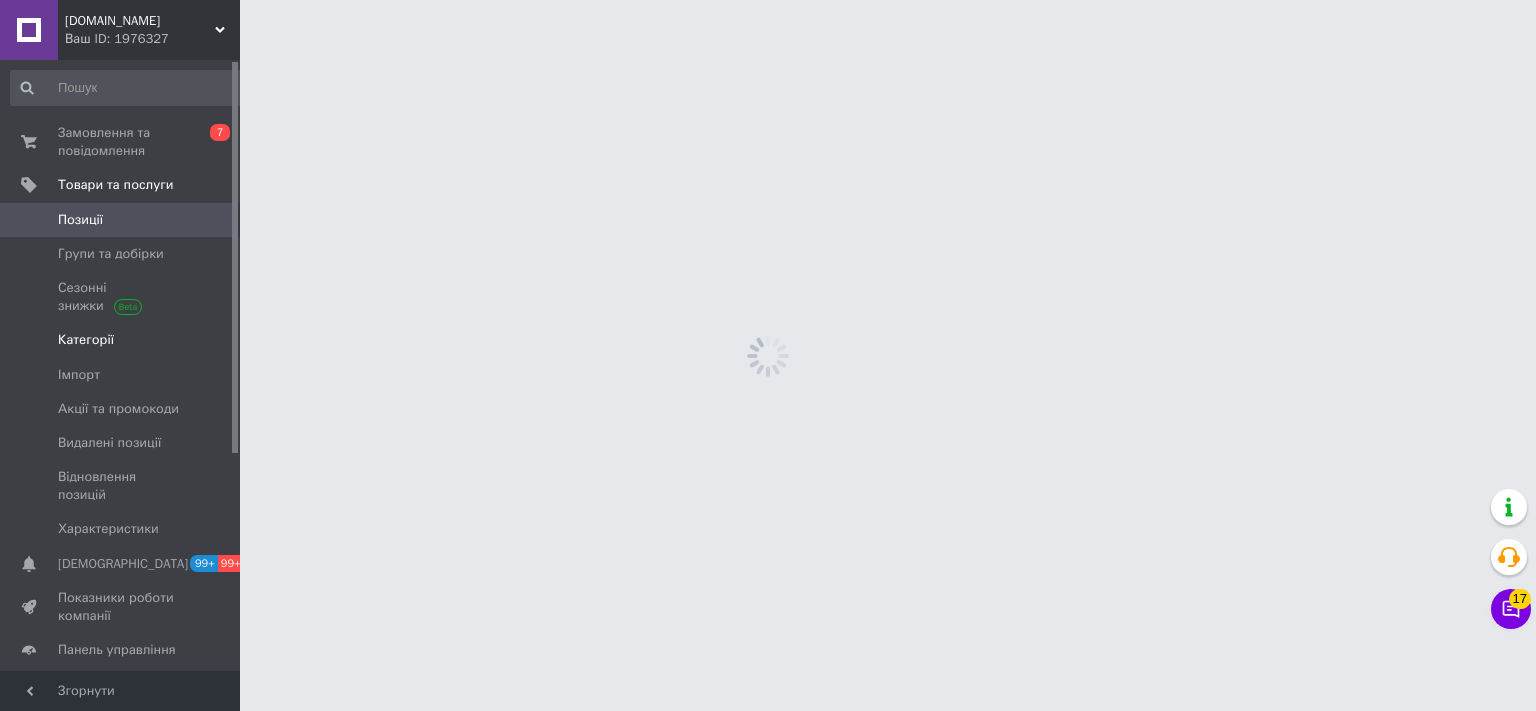 click on "Категорії" at bounding box center [86, 340] 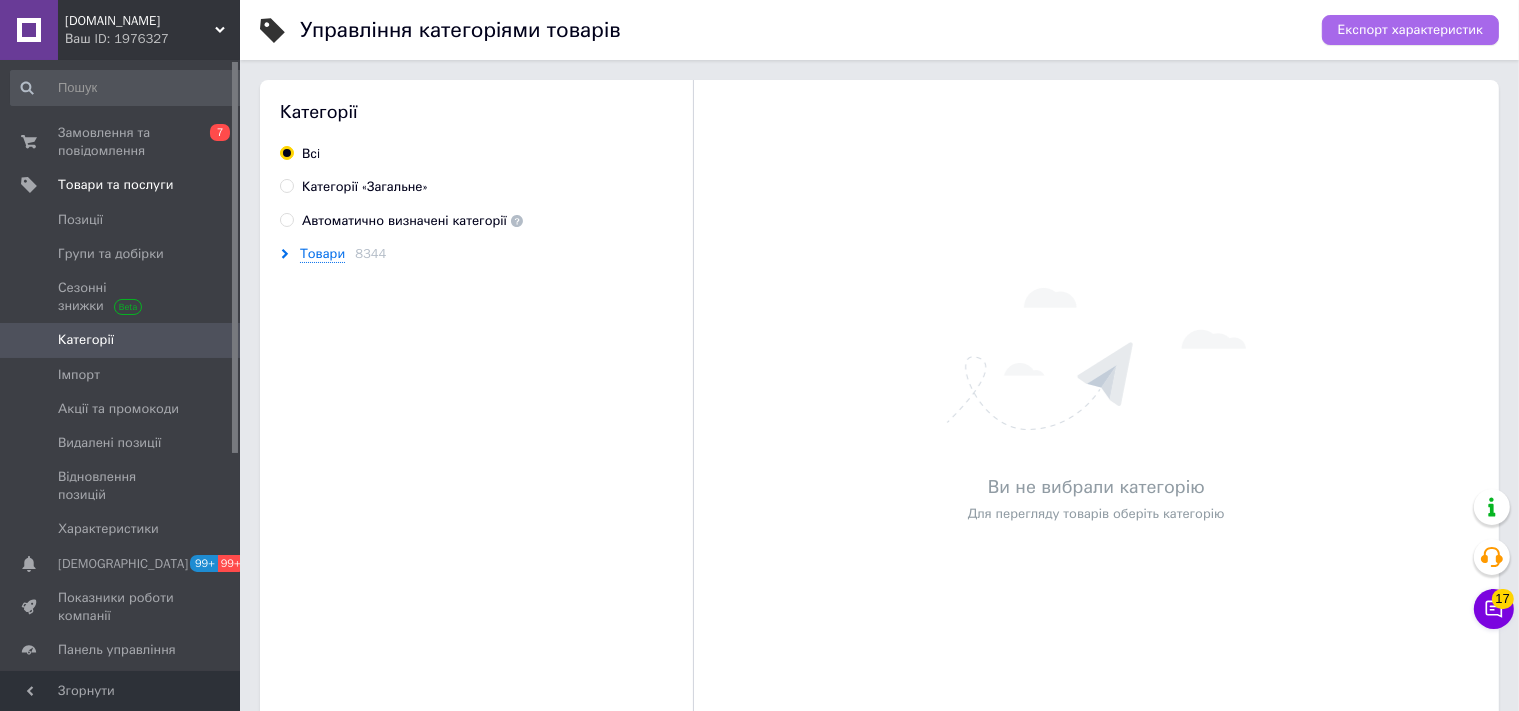 click on "Експорт характеристик" at bounding box center (1410, 30) 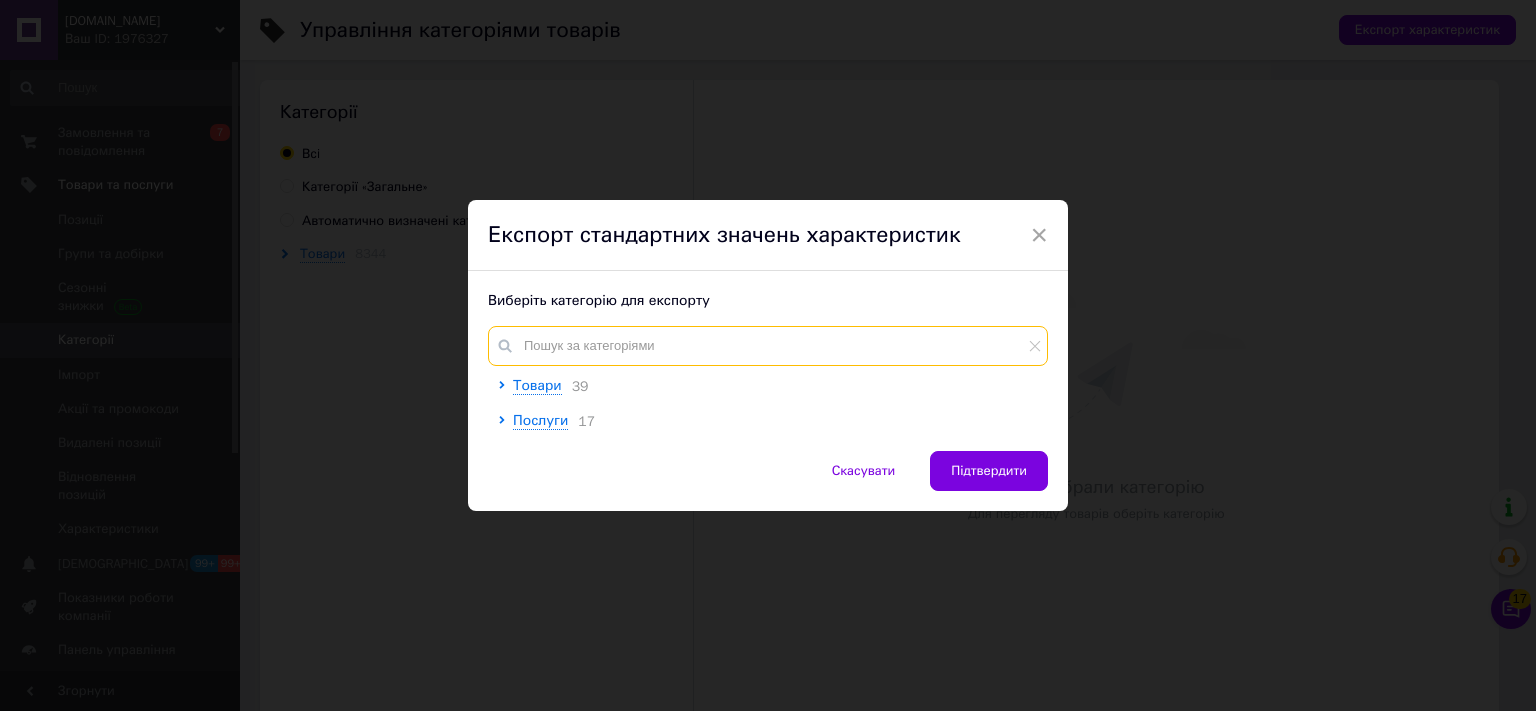 click at bounding box center [768, 346] 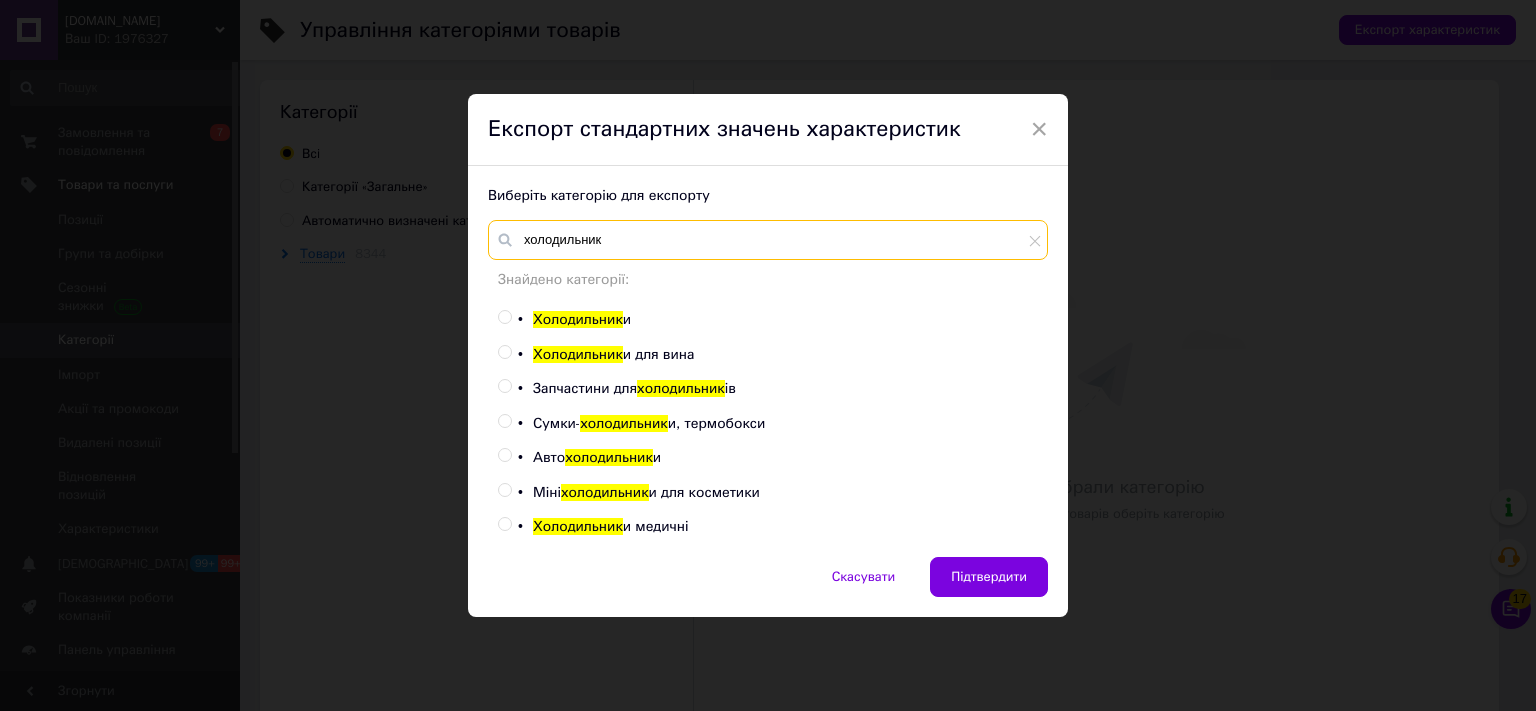 type on "холодильник" 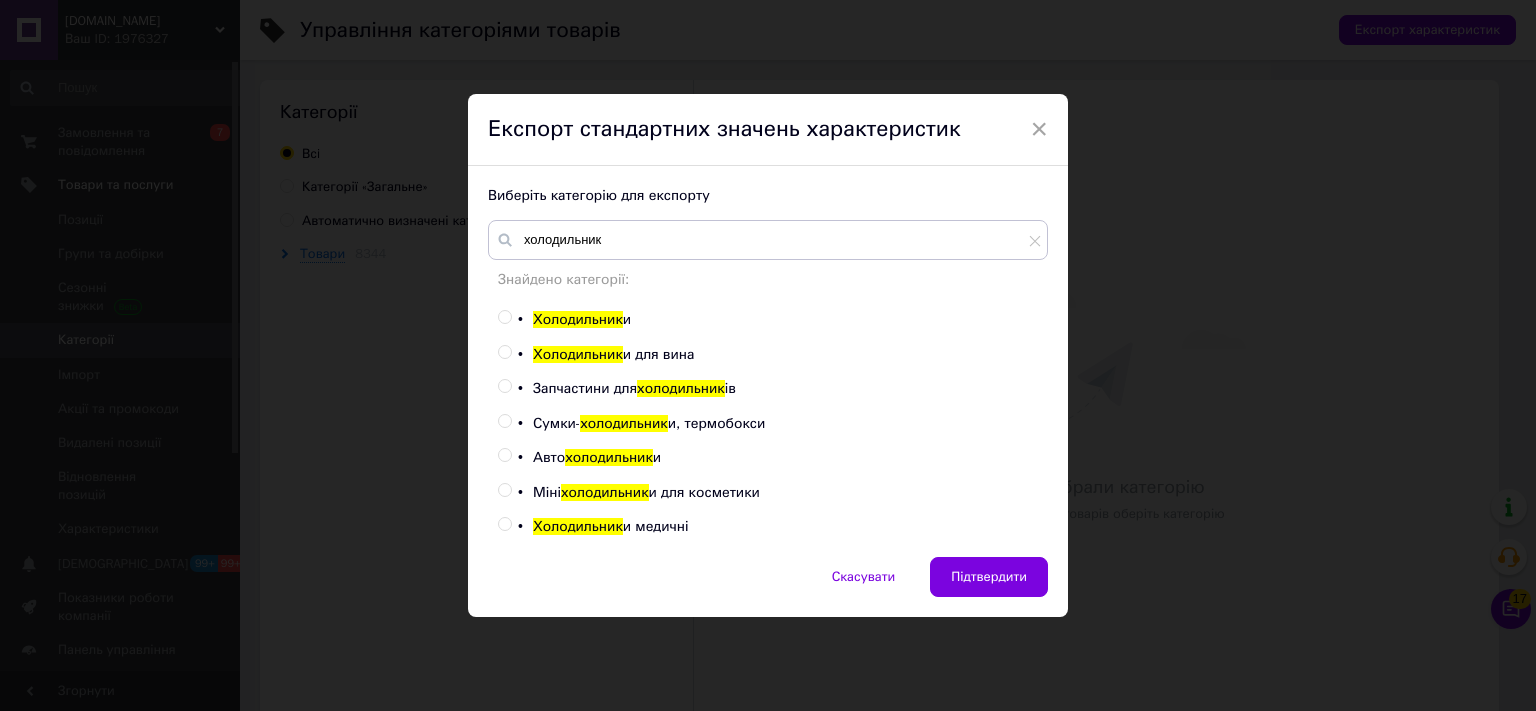click at bounding box center [504, 455] 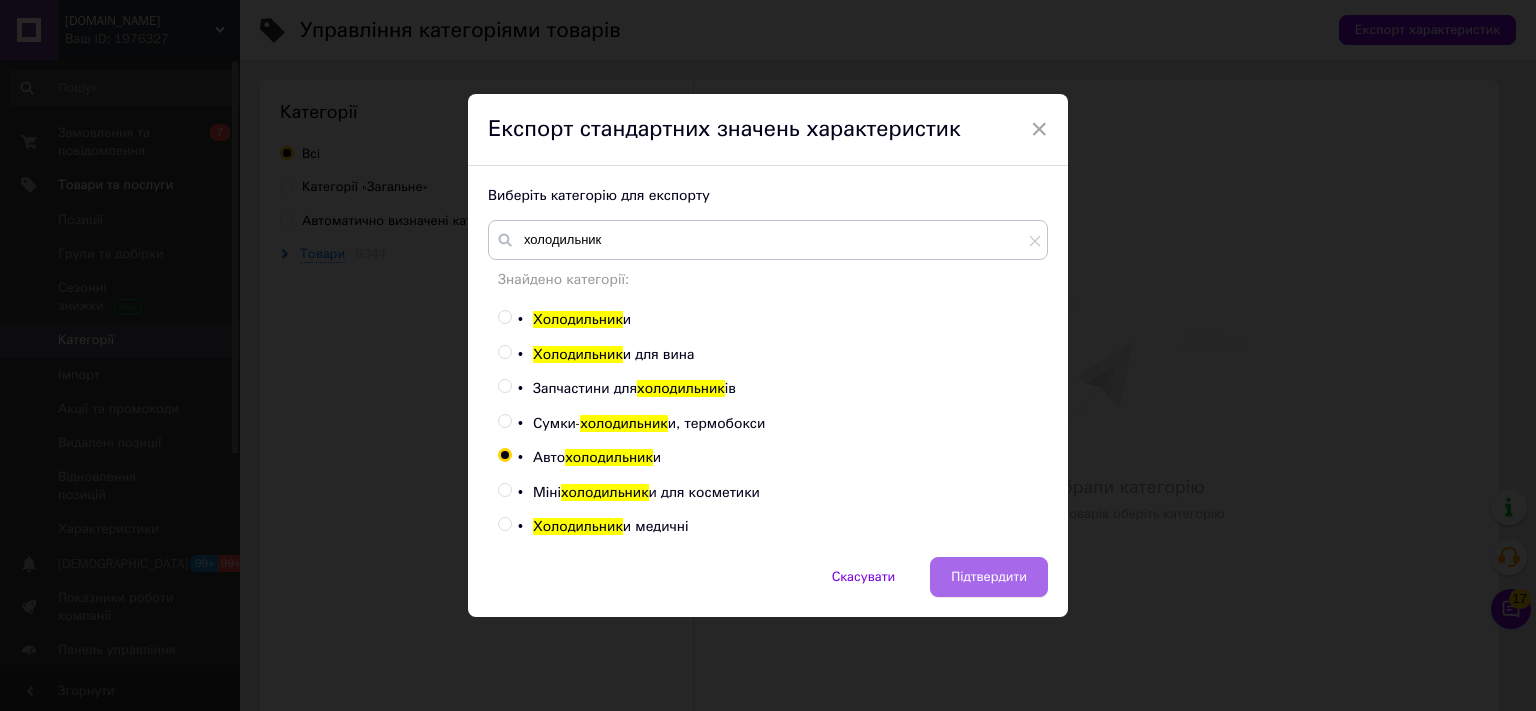click on "Підтвердити" at bounding box center (989, 577) 